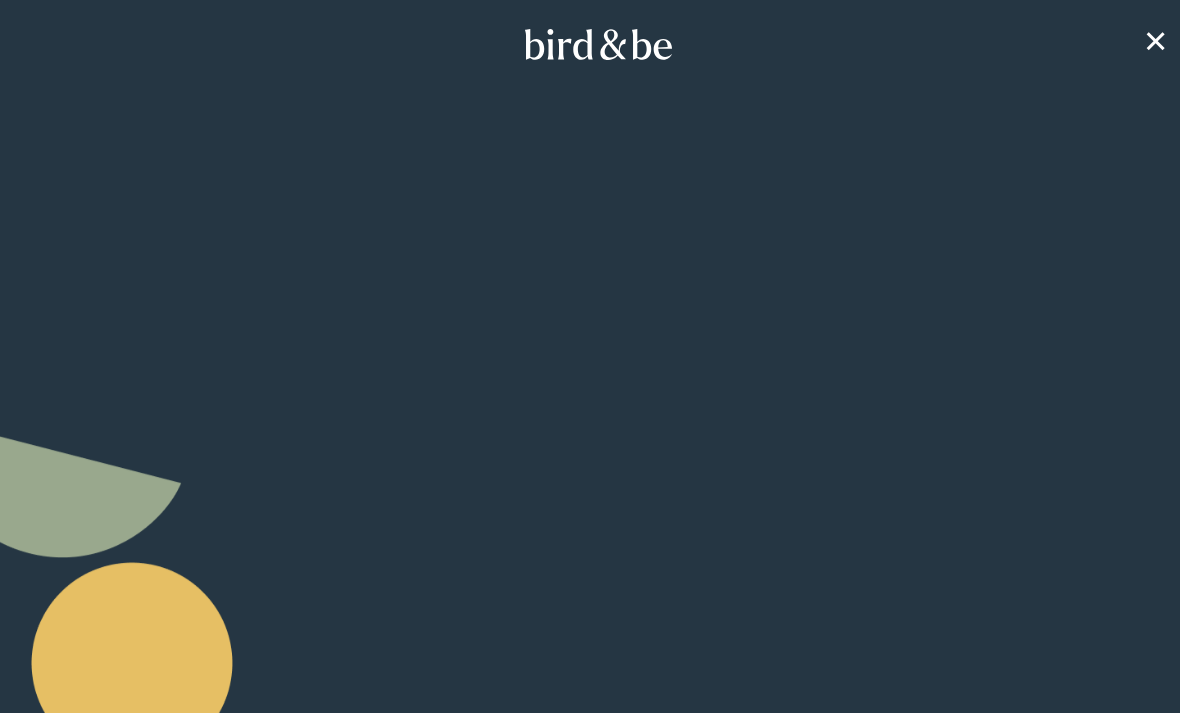 scroll, scrollTop: 0, scrollLeft: 0, axis: both 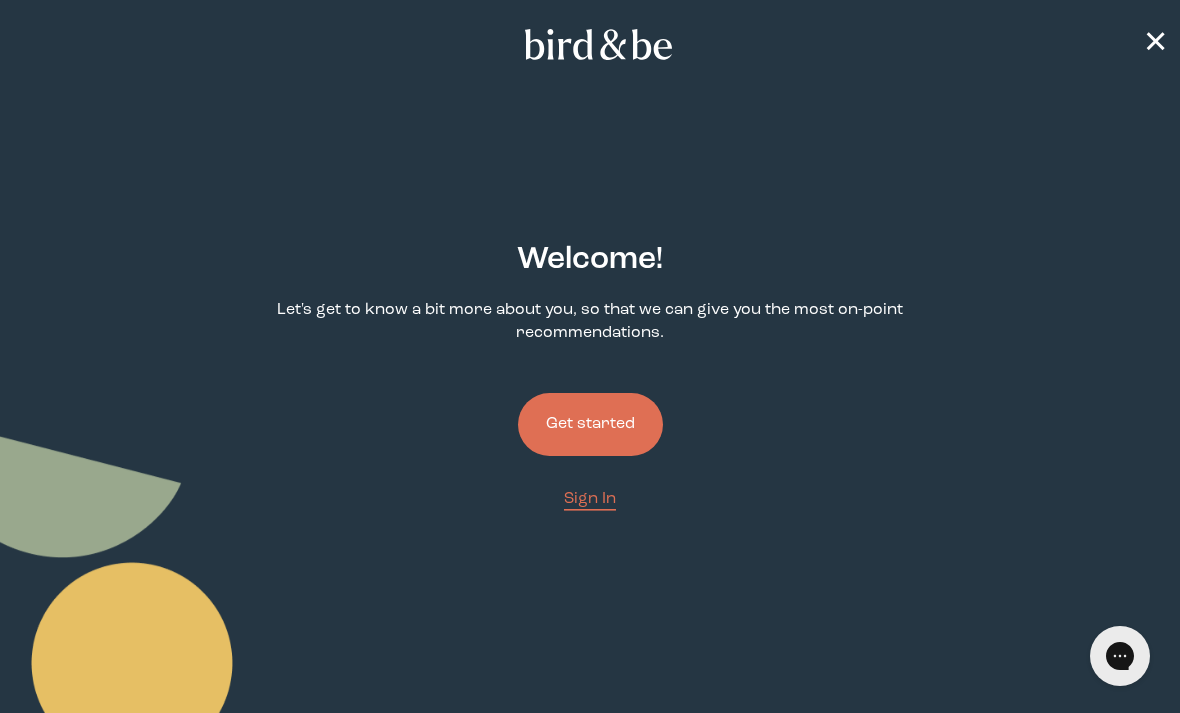 click on "Get started" at bounding box center [590, 424] 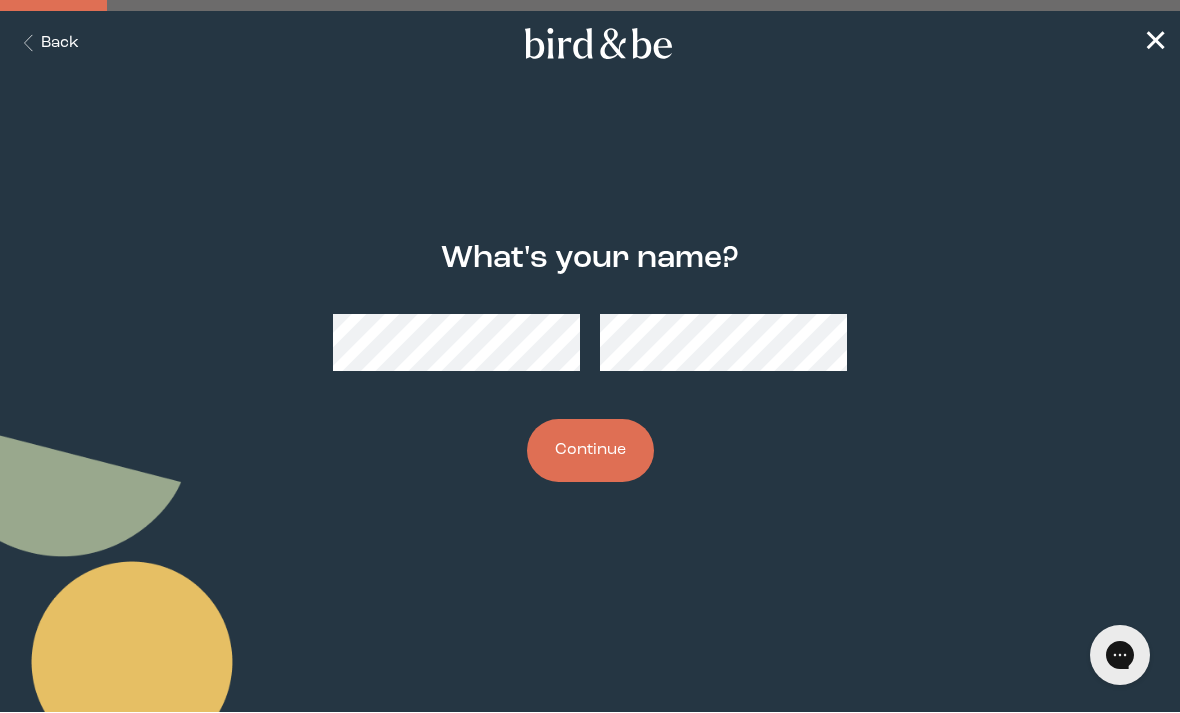 click on "Continue" at bounding box center [590, 451] 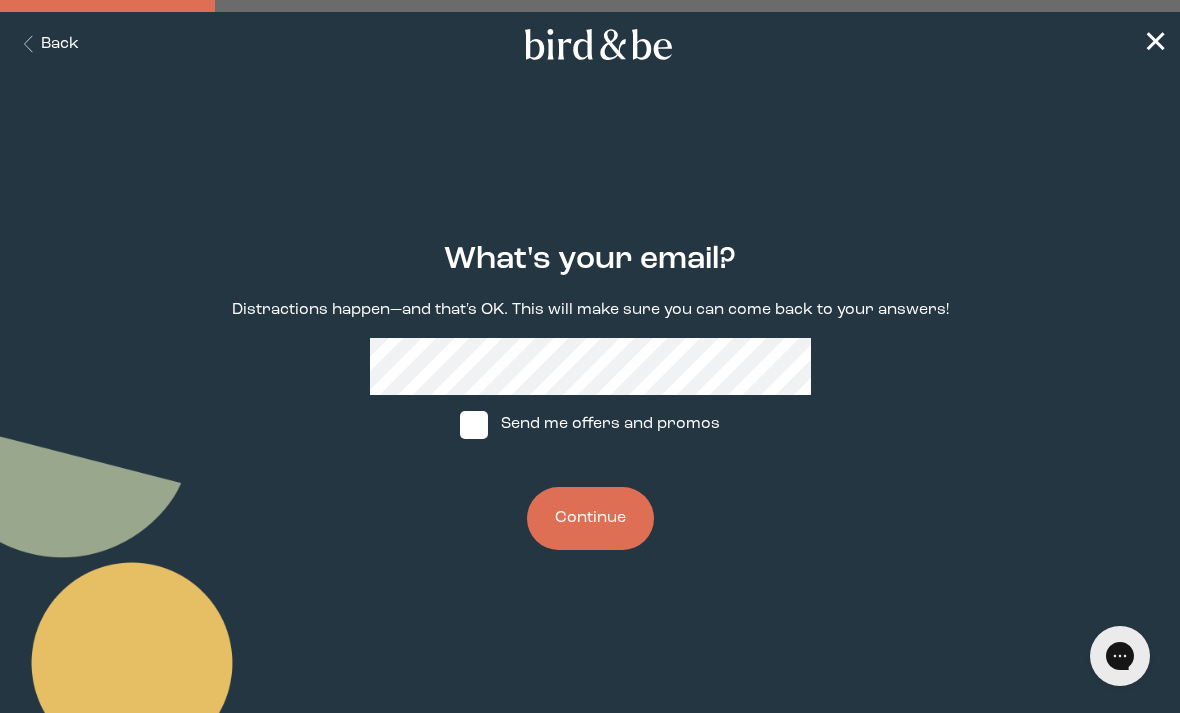 click on "Send me offers and promos" at bounding box center [590, 425] 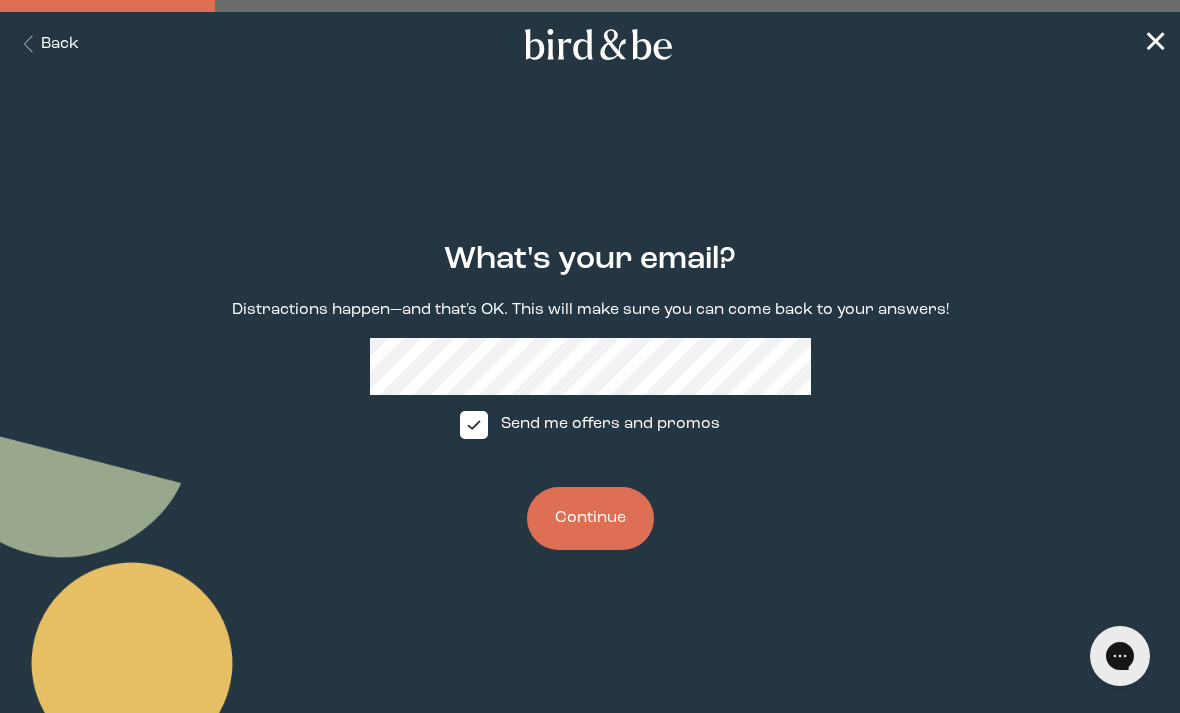 click on "Continue" at bounding box center (590, 518) 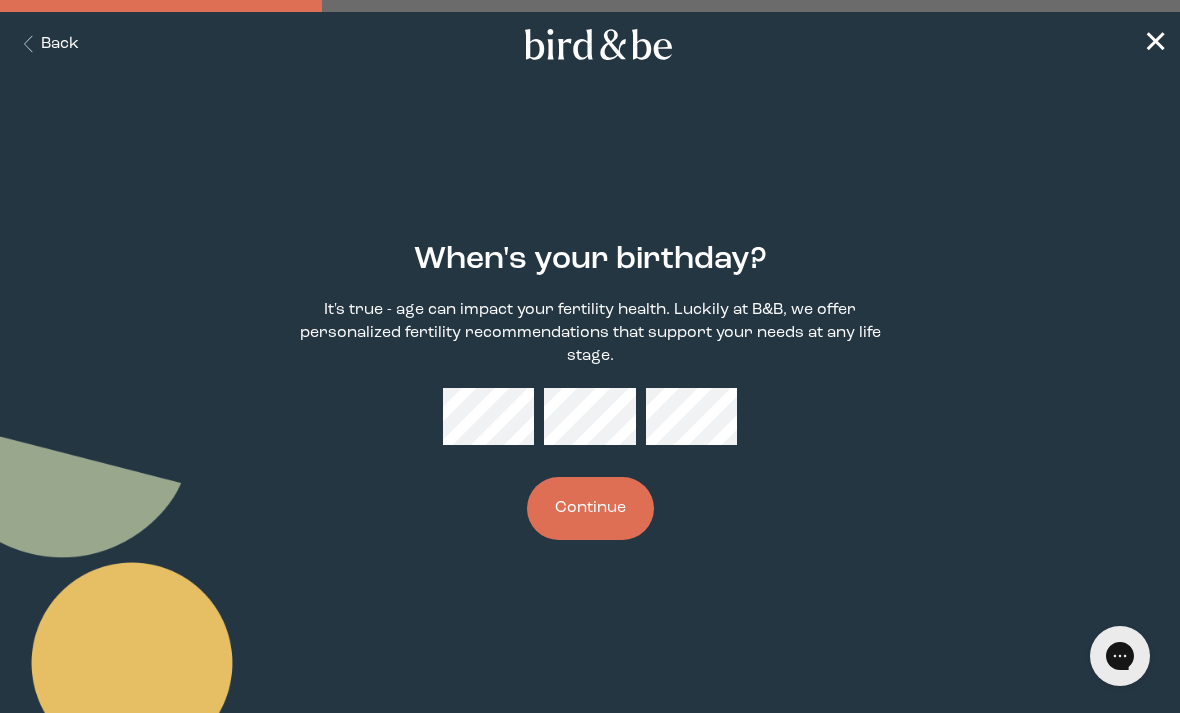 click on "Continue" at bounding box center (590, 508) 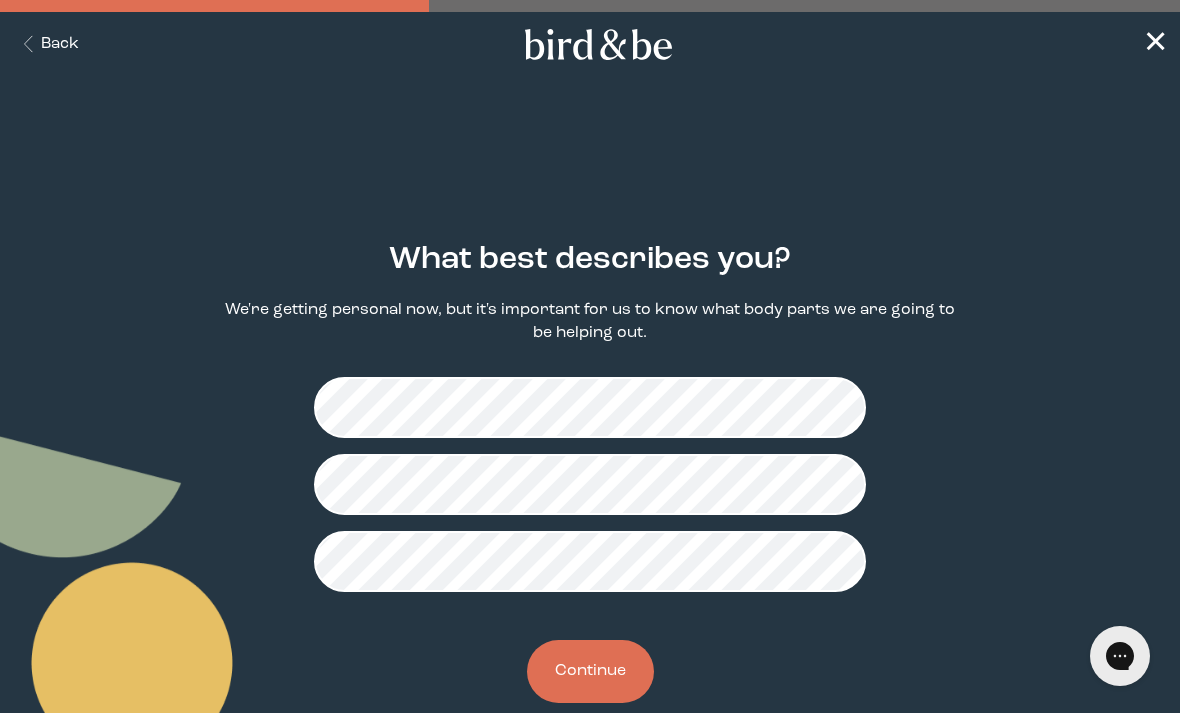 click on "Continue" at bounding box center (590, 671) 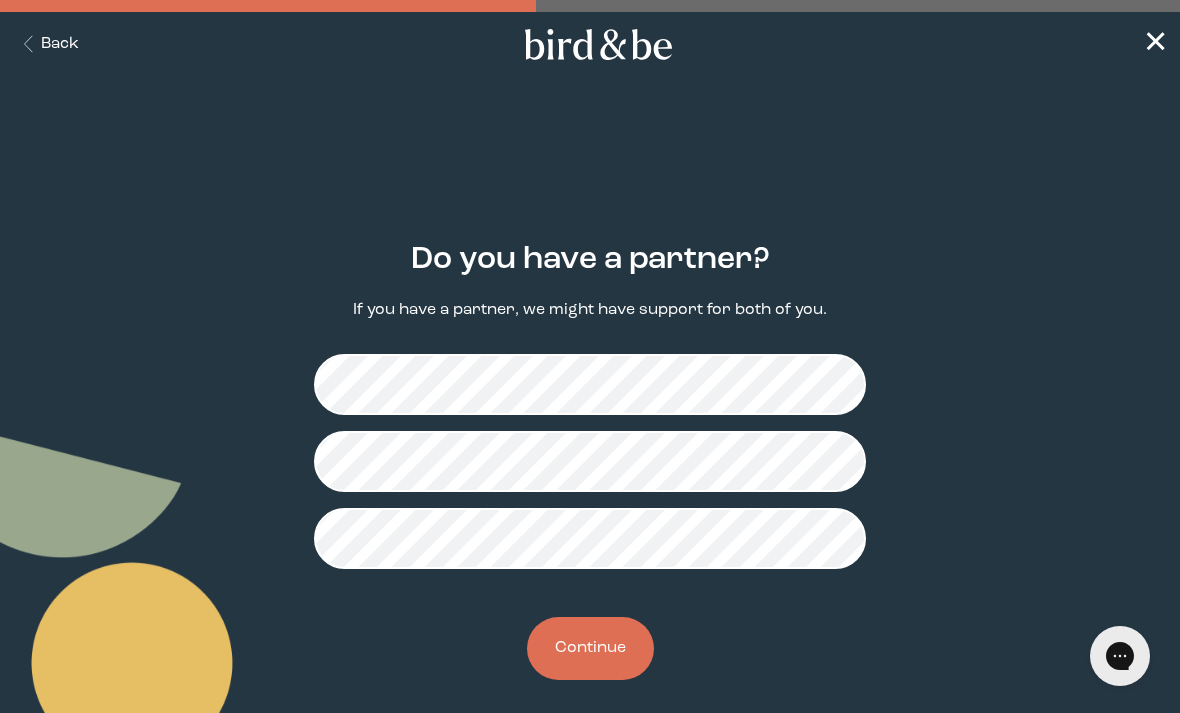 click on "Continue" at bounding box center [590, 648] 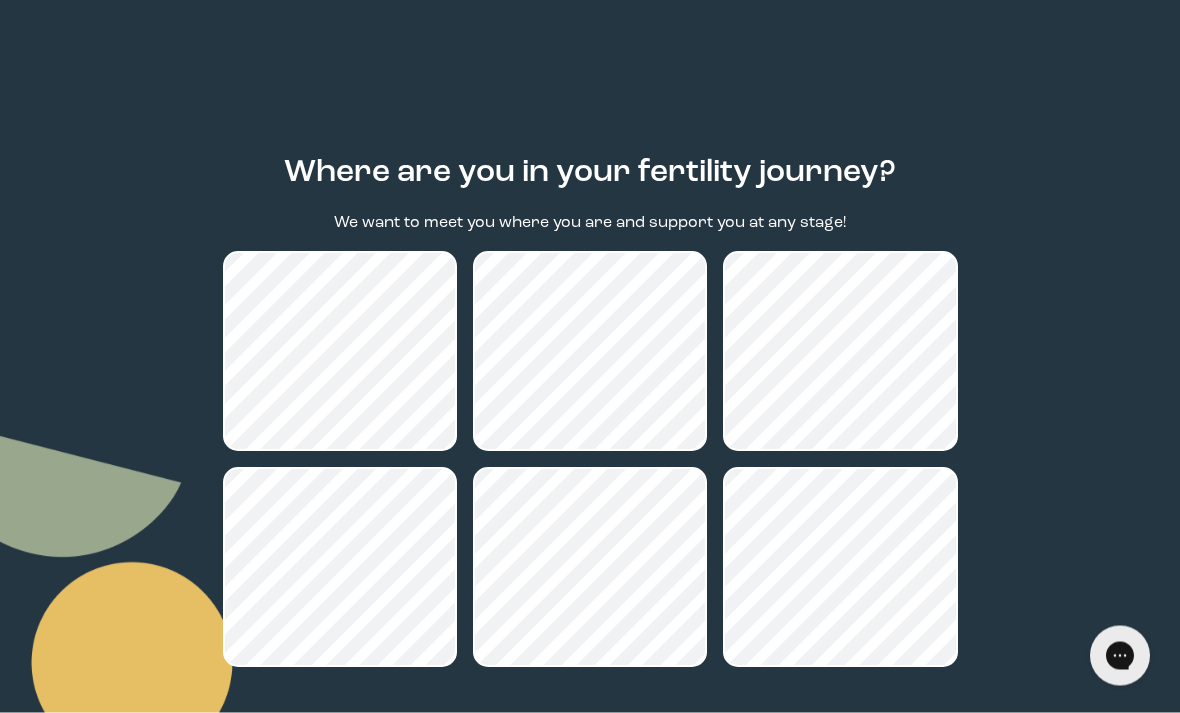scroll, scrollTop: 107, scrollLeft: 0, axis: vertical 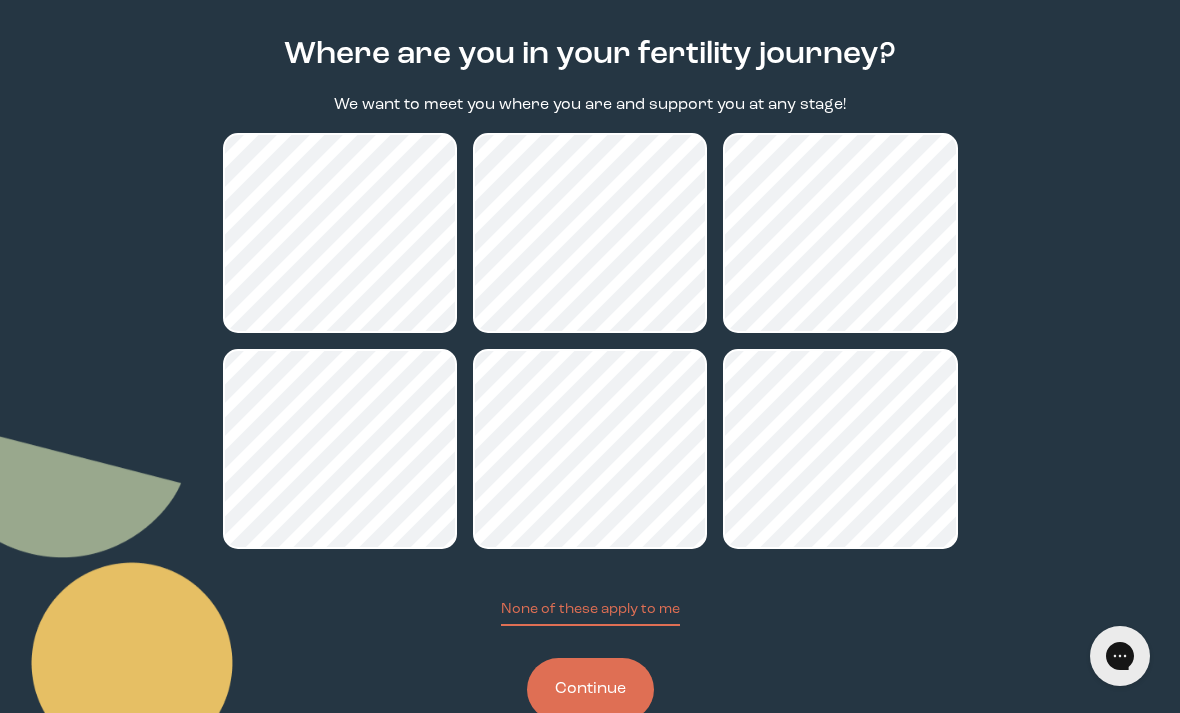 click on "Continue" at bounding box center [590, 689] 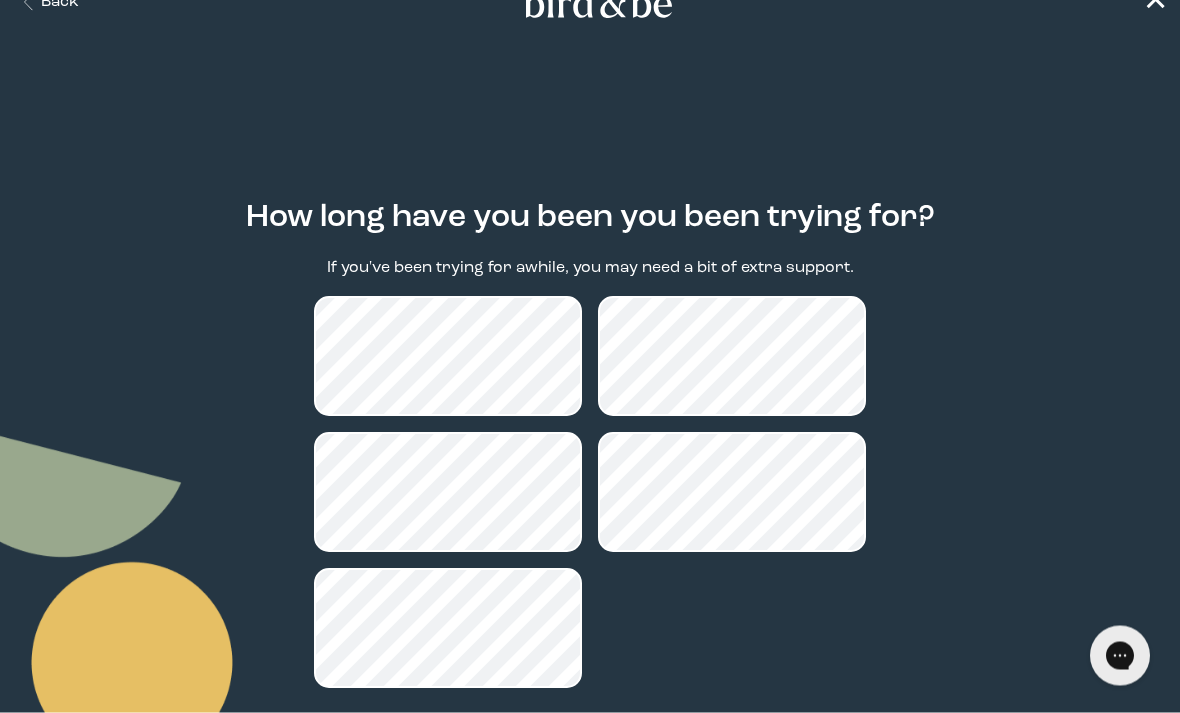 scroll, scrollTop: 44, scrollLeft: 0, axis: vertical 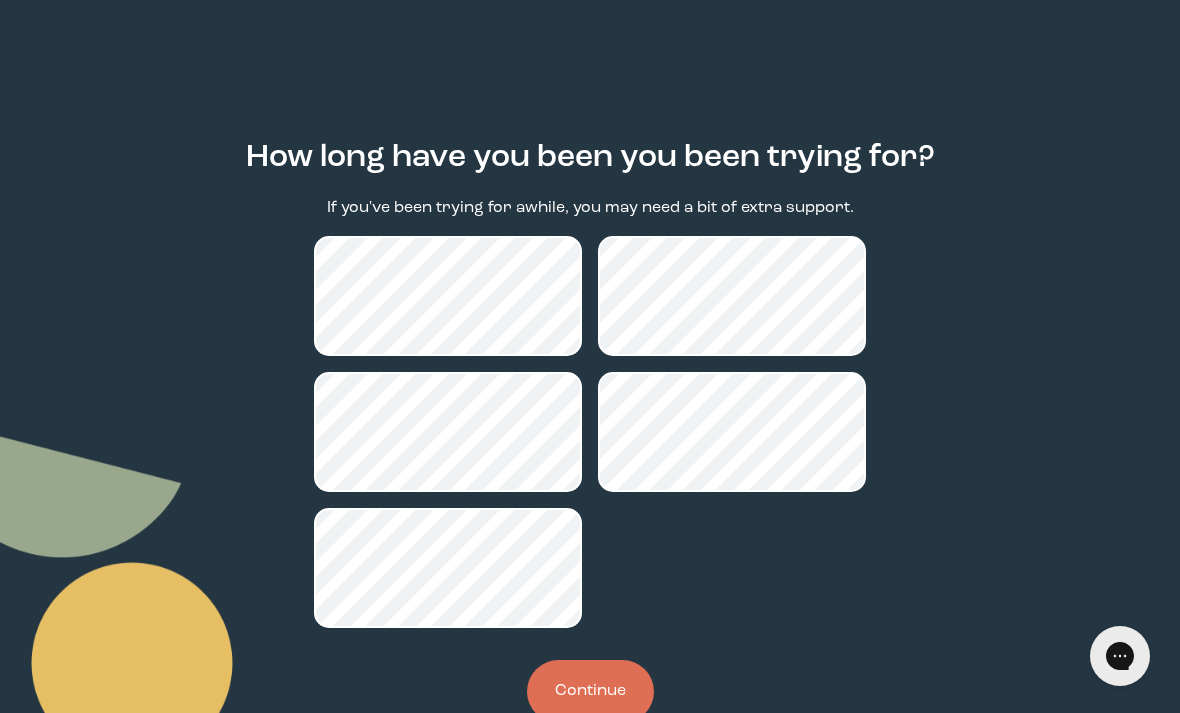 click on "Continue" at bounding box center [590, 691] 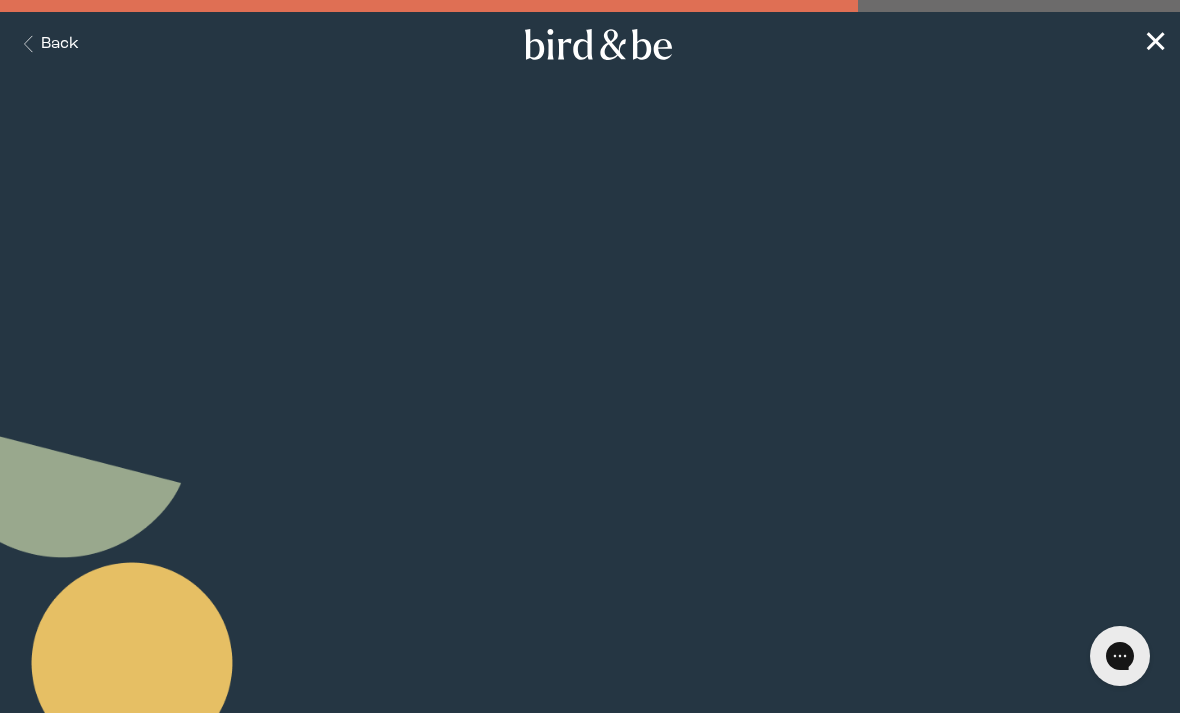 scroll, scrollTop: 0, scrollLeft: 0, axis: both 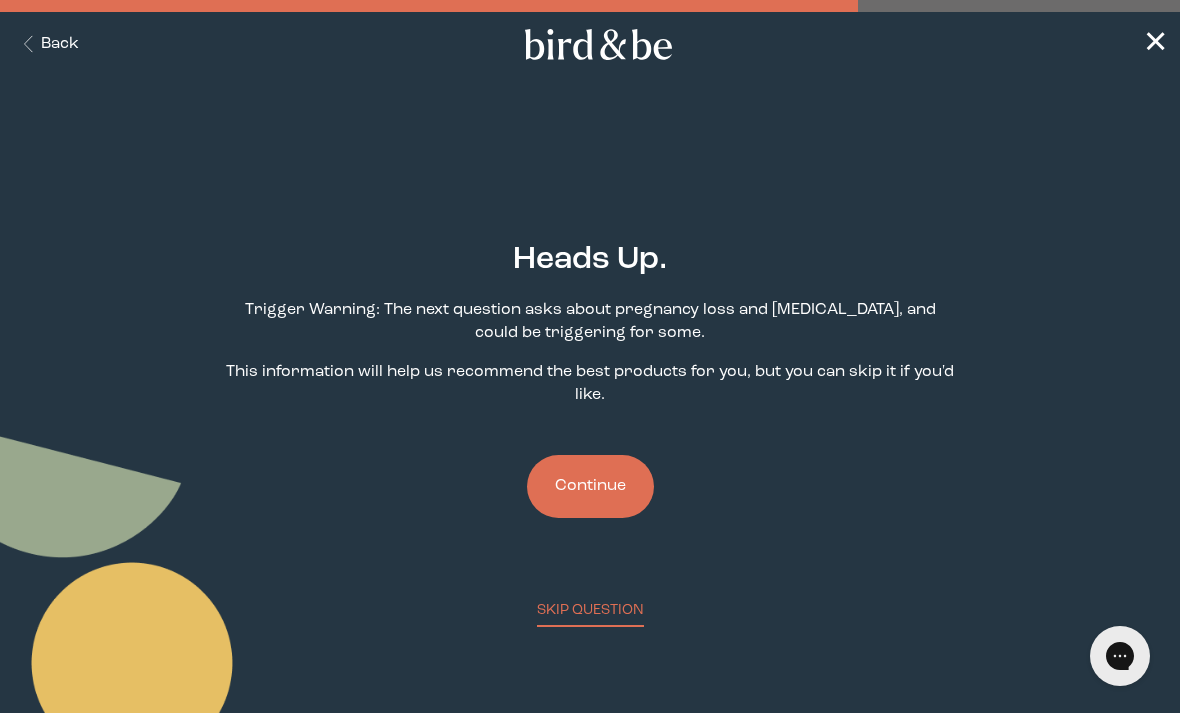 click on "Continue" at bounding box center (590, 486) 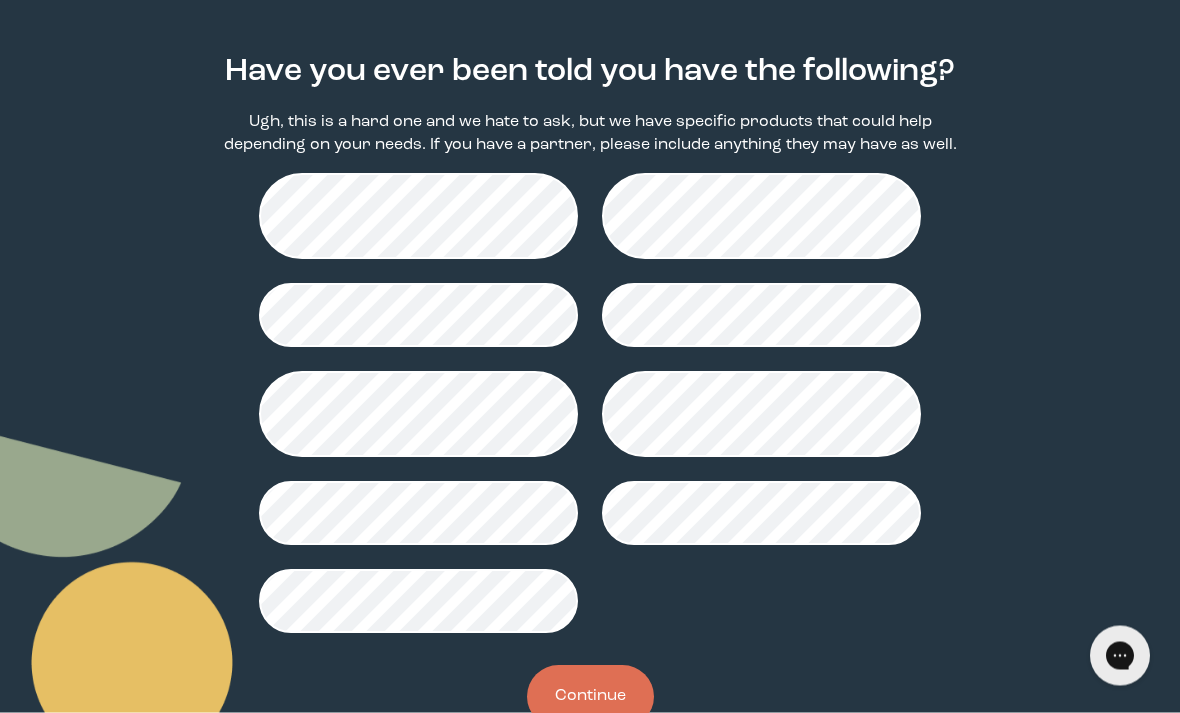 scroll, scrollTop: 185, scrollLeft: 0, axis: vertical 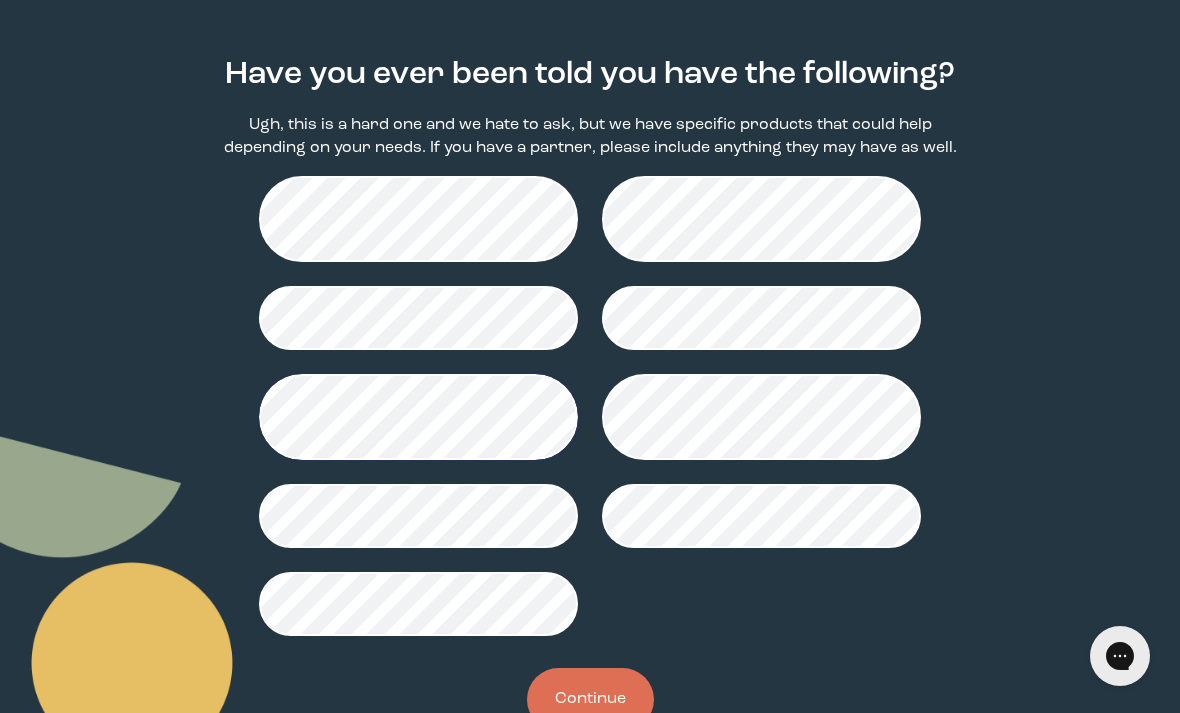 click on "Continue" at bounding box center (590, 699) 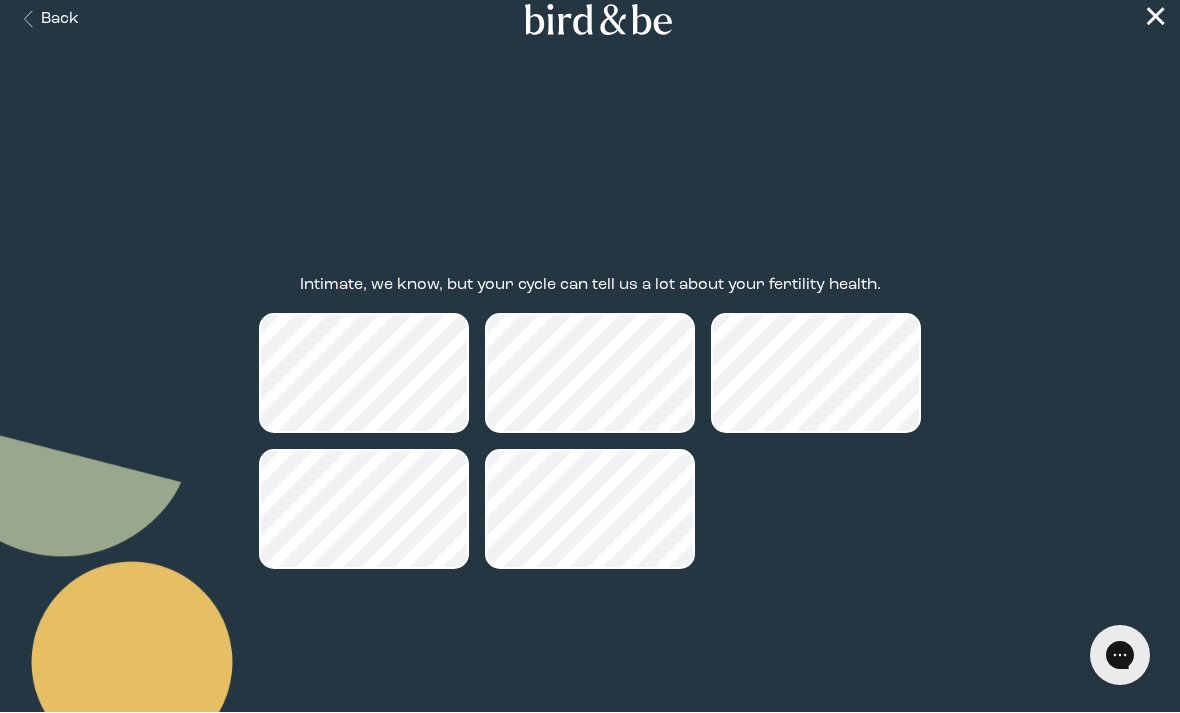 scroll, scrollTop: 30, scrollLeft: 0, axis: vertical 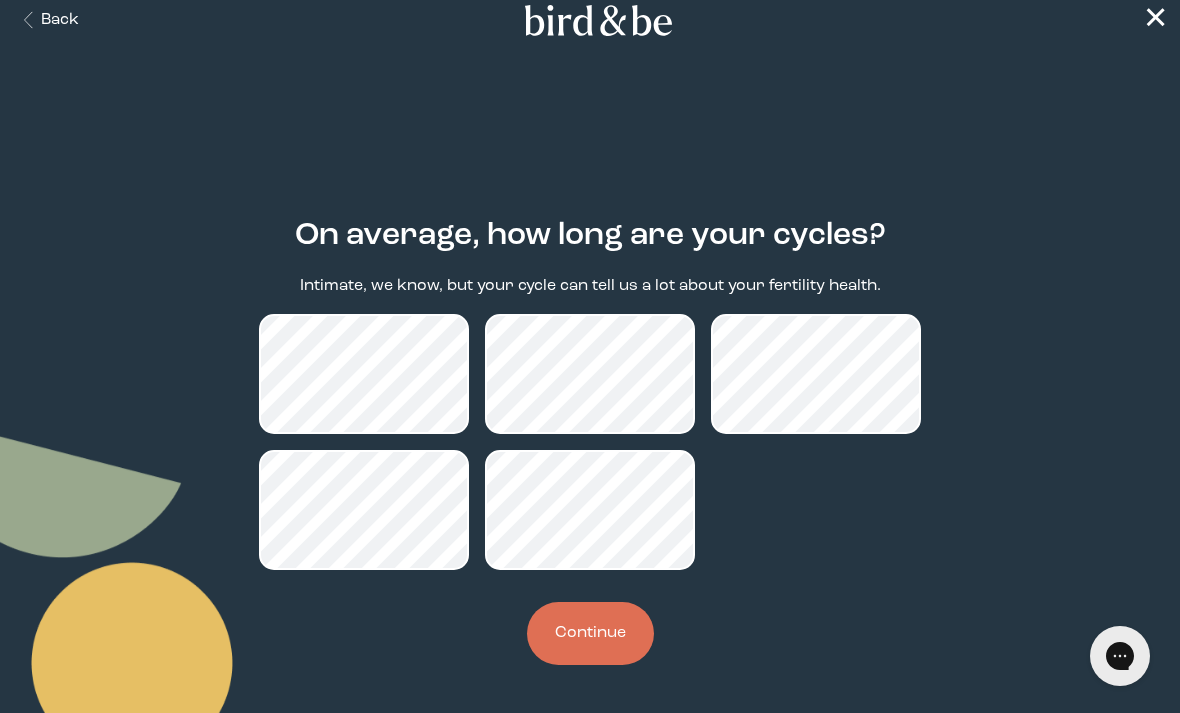 click on "Continue" at bounding box center [590, 633] 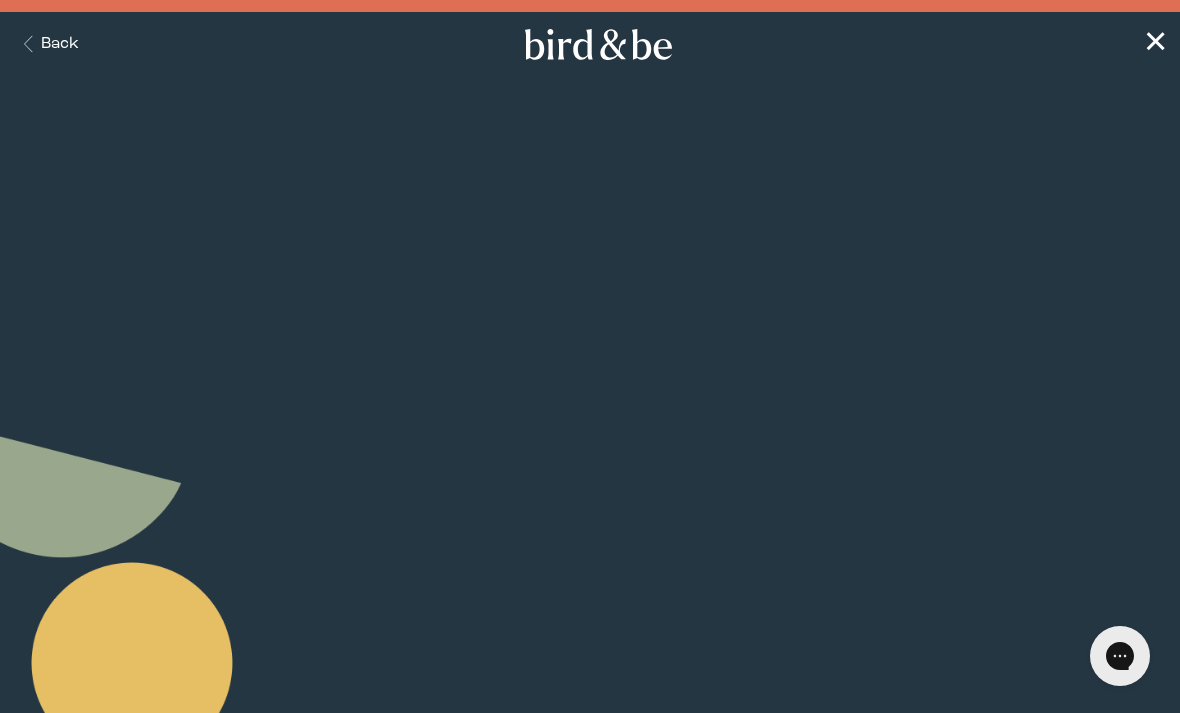 scroll, scrollTop: 0, scrollLeft: 0, axis: both 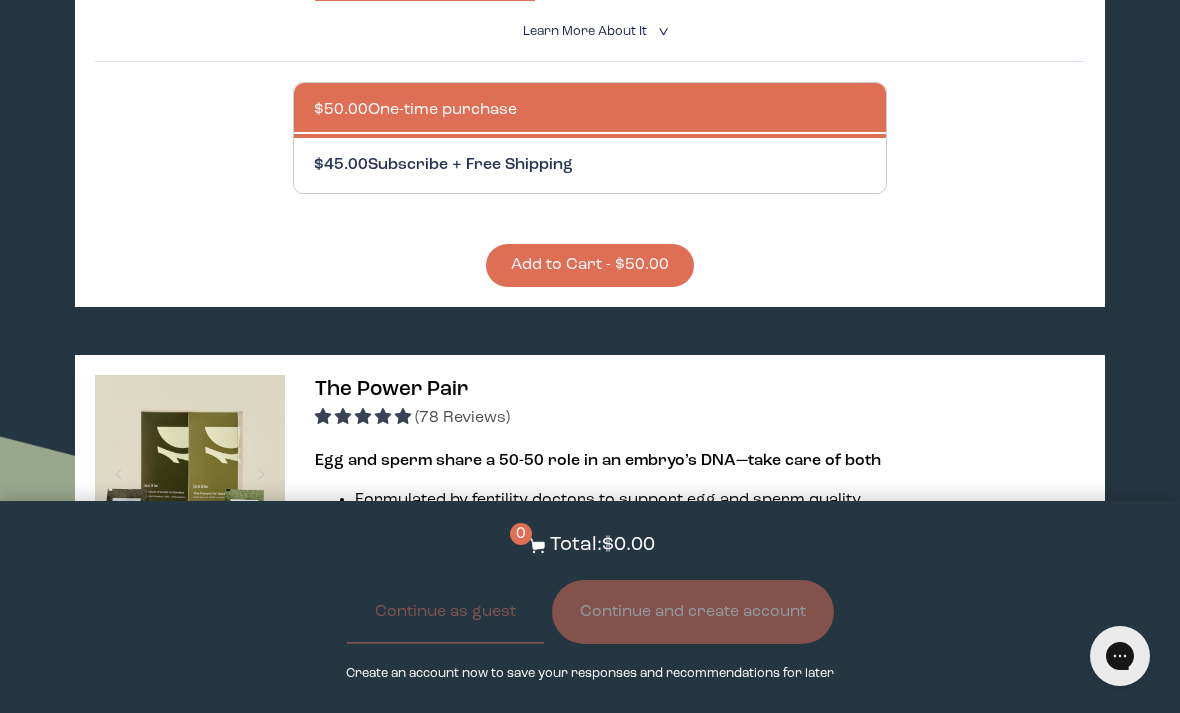 click at bounding box center [610, 165] 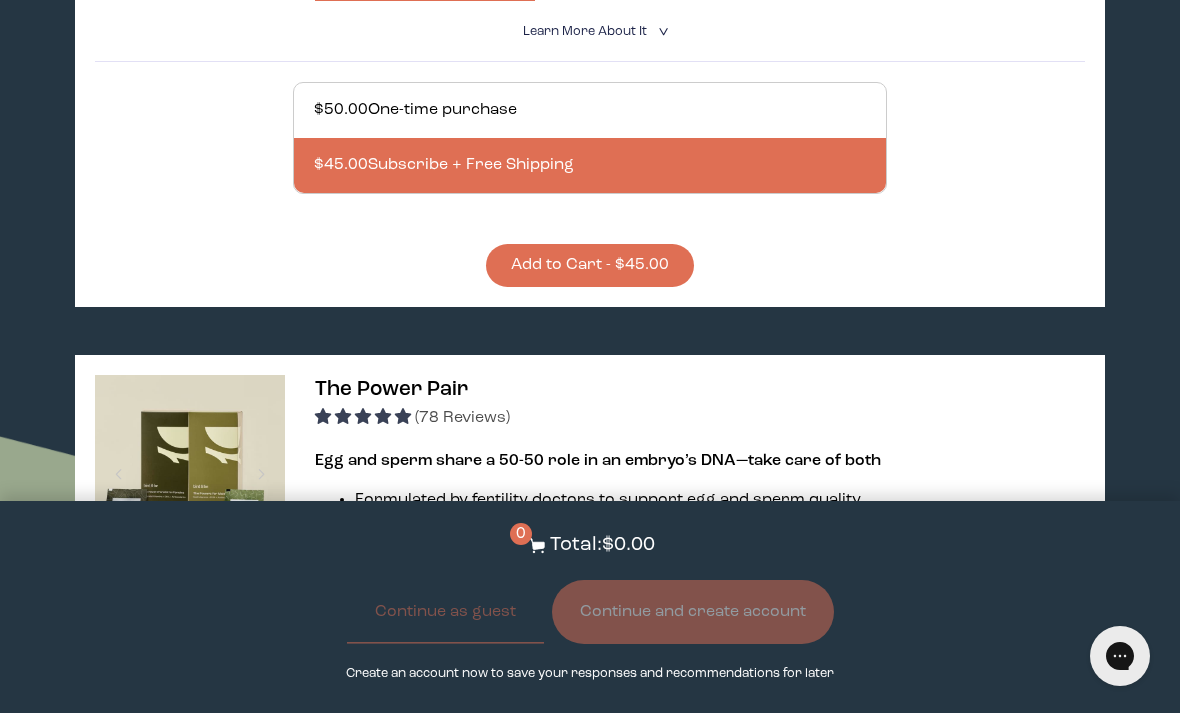 click on "Add to Cart - $45.00" at bounding box center [590, 265] 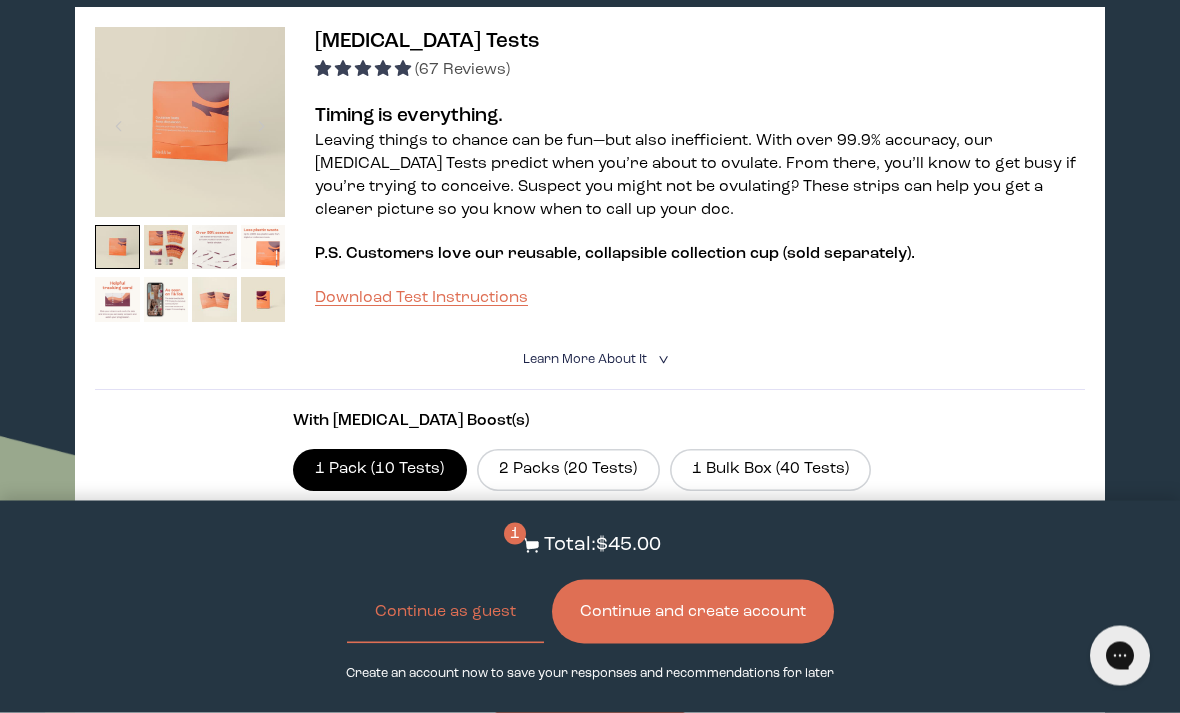 scroll, scrollTop: 3674, scrollLeft: 0, axis: vertical 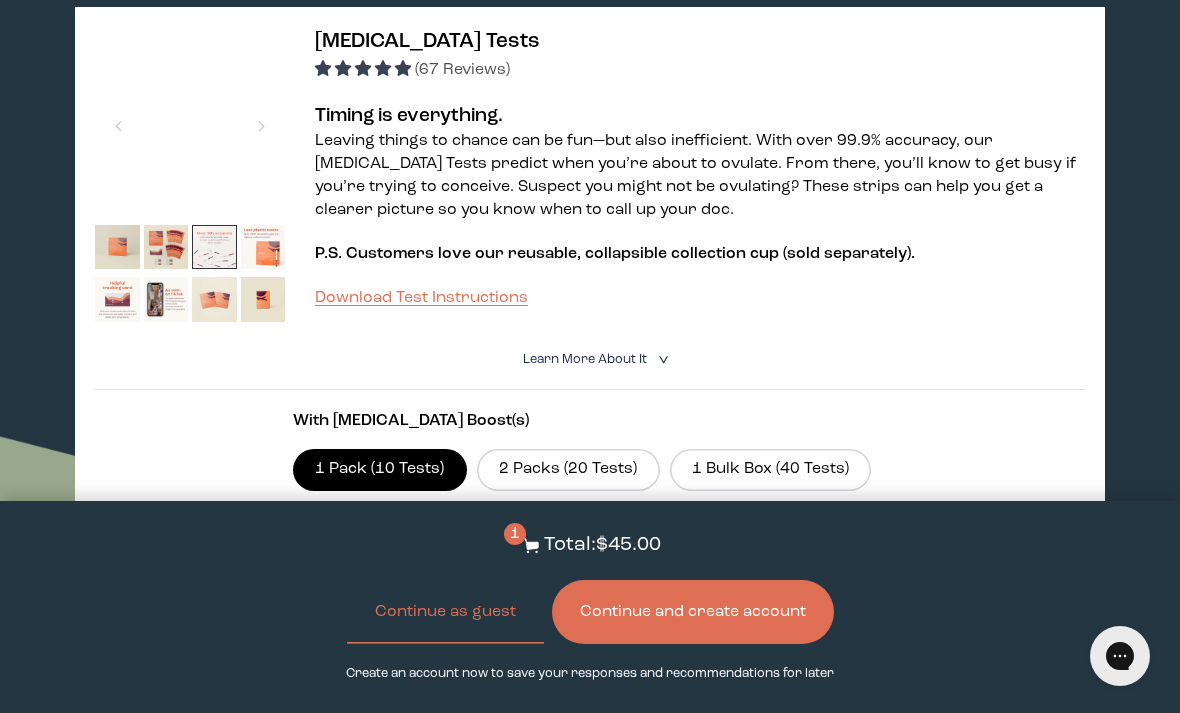 click at bounding box center (214, 247) 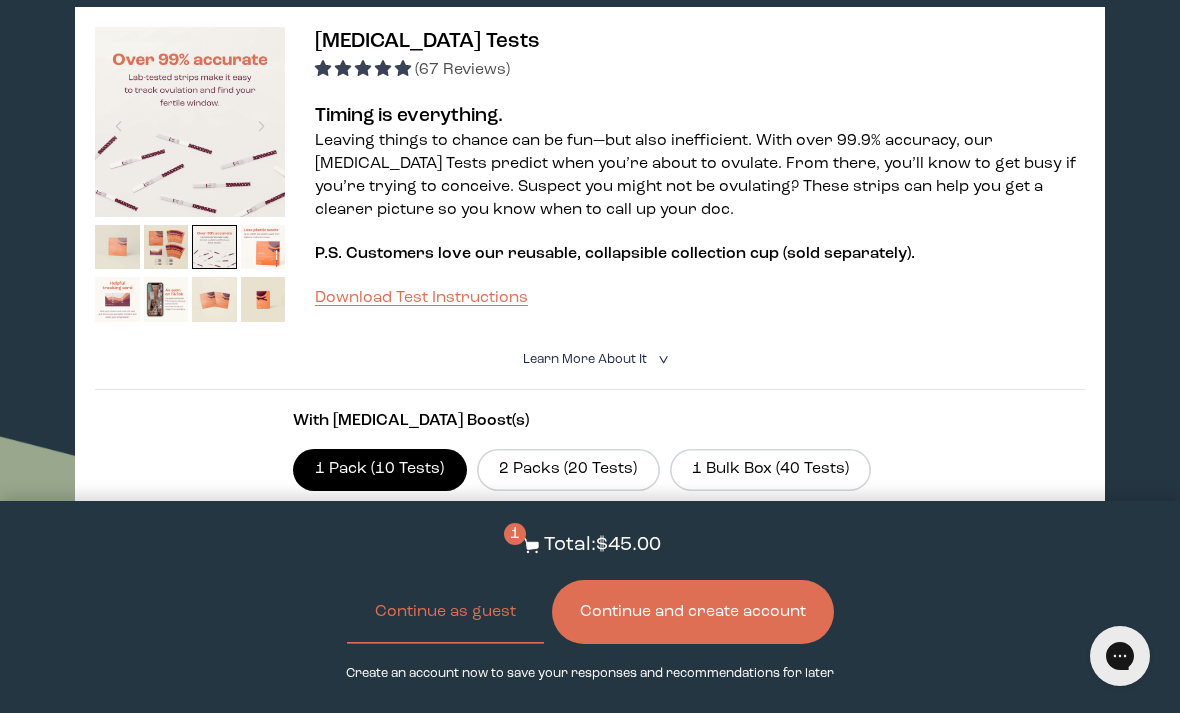 click at bounding box center (117, 247) 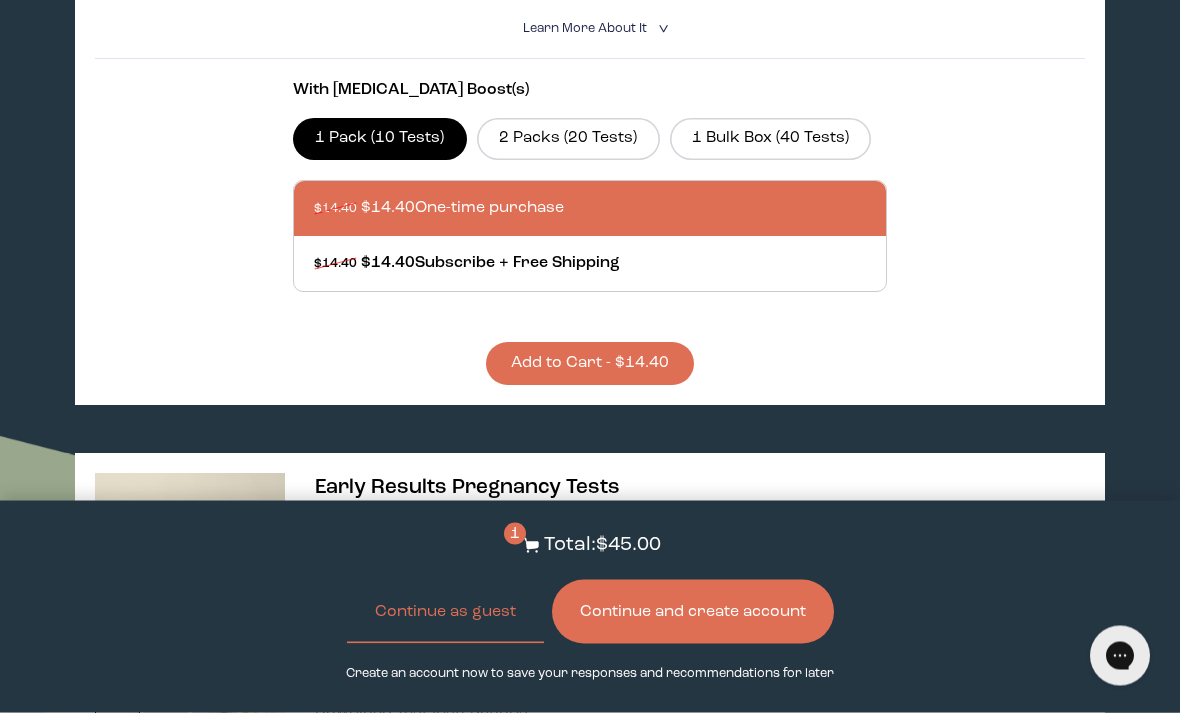 scroll, scrollTop: 4005, scrollLeft: 0, axis: vertical 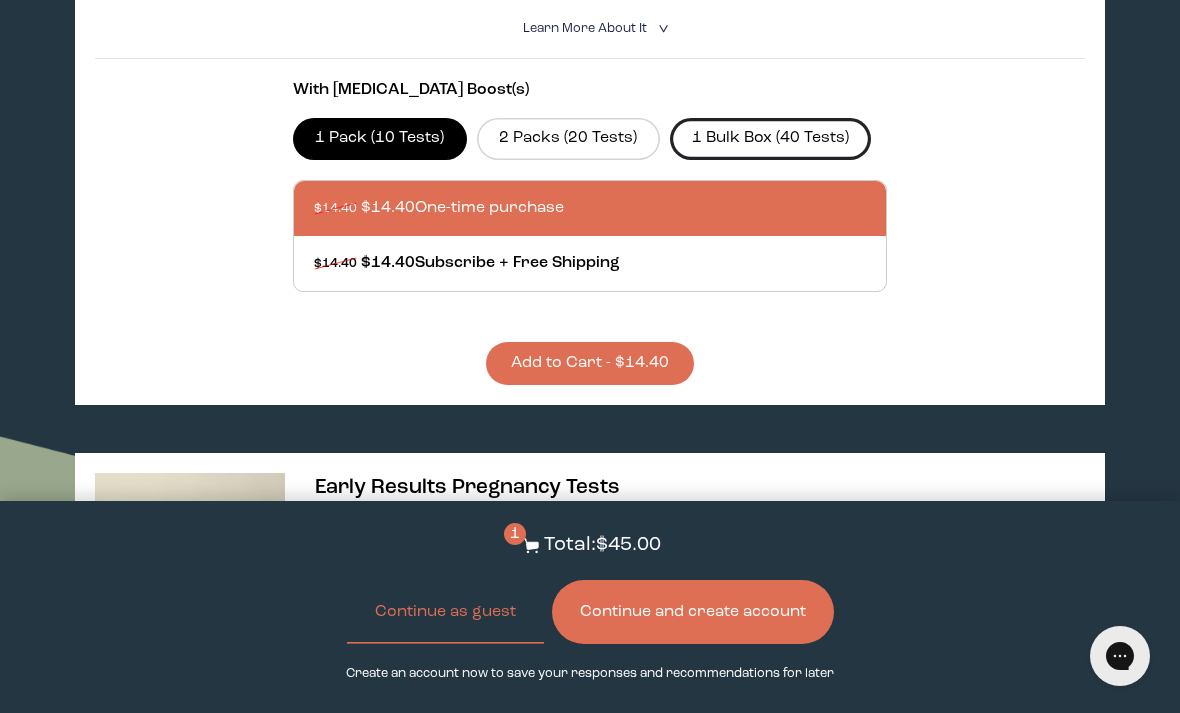 click on "1 Bulk Box (40 Tests)" at bounding box center [771, 139] 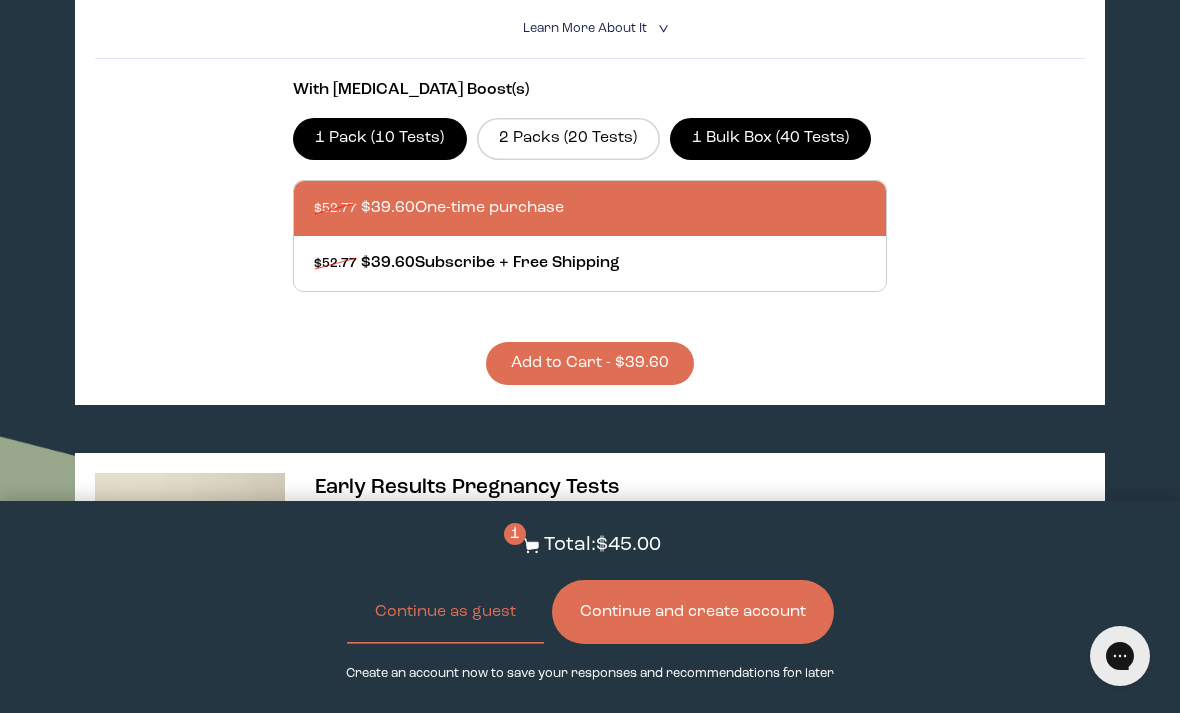 click on "1 Pack (10 Tests)" at bounding box center (380, 139) 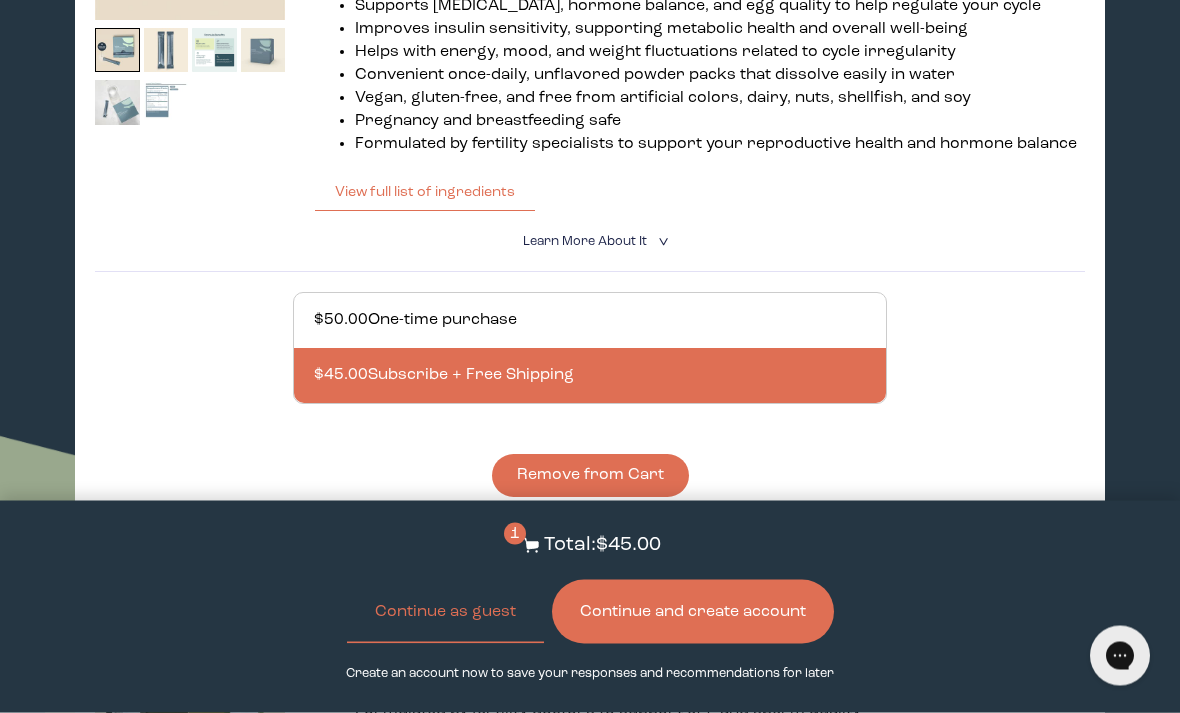 scroll, scrollTop: 542, scrollLeft: 0, axis: vertical 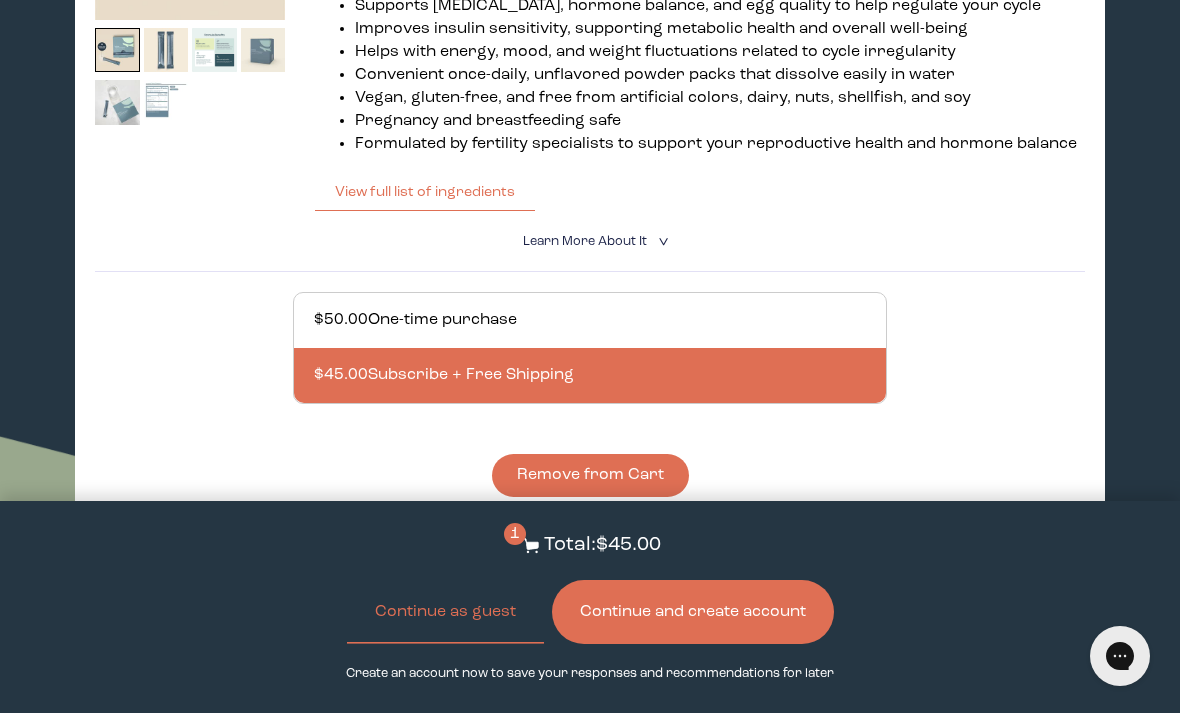 click on "Learn More About it   <" at bounding box center [590, 241] 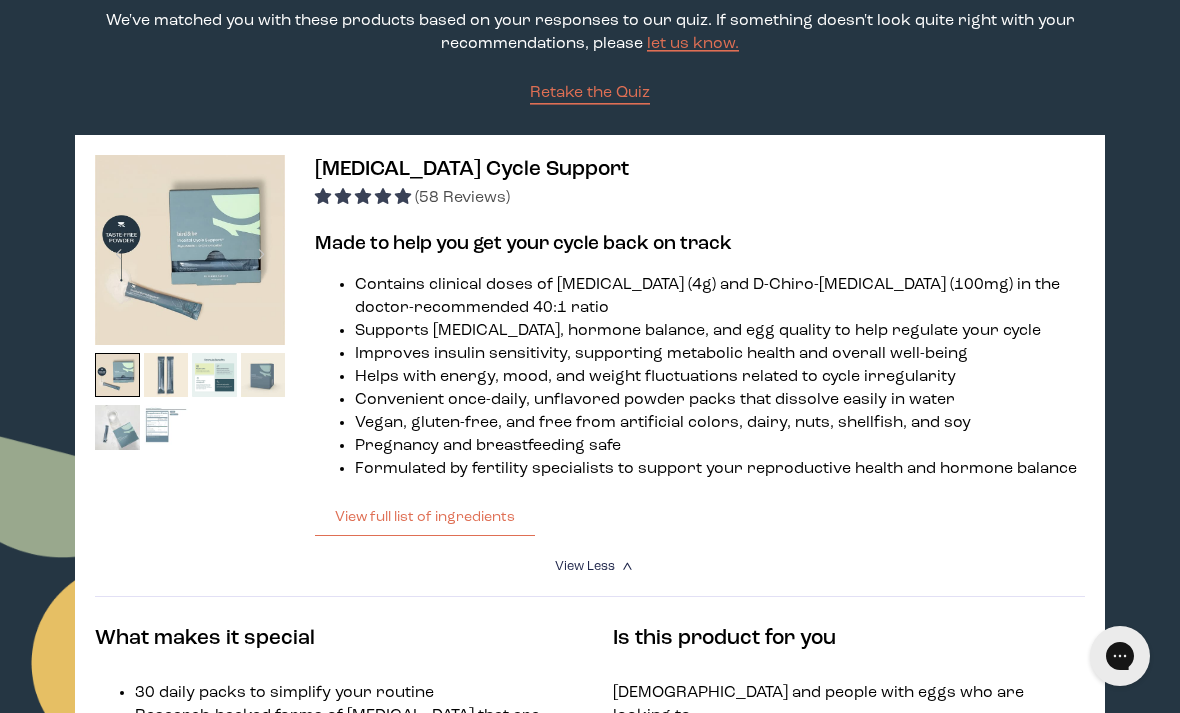 scroll, scrollTop: 0, scrollLeft: 0, axis: both 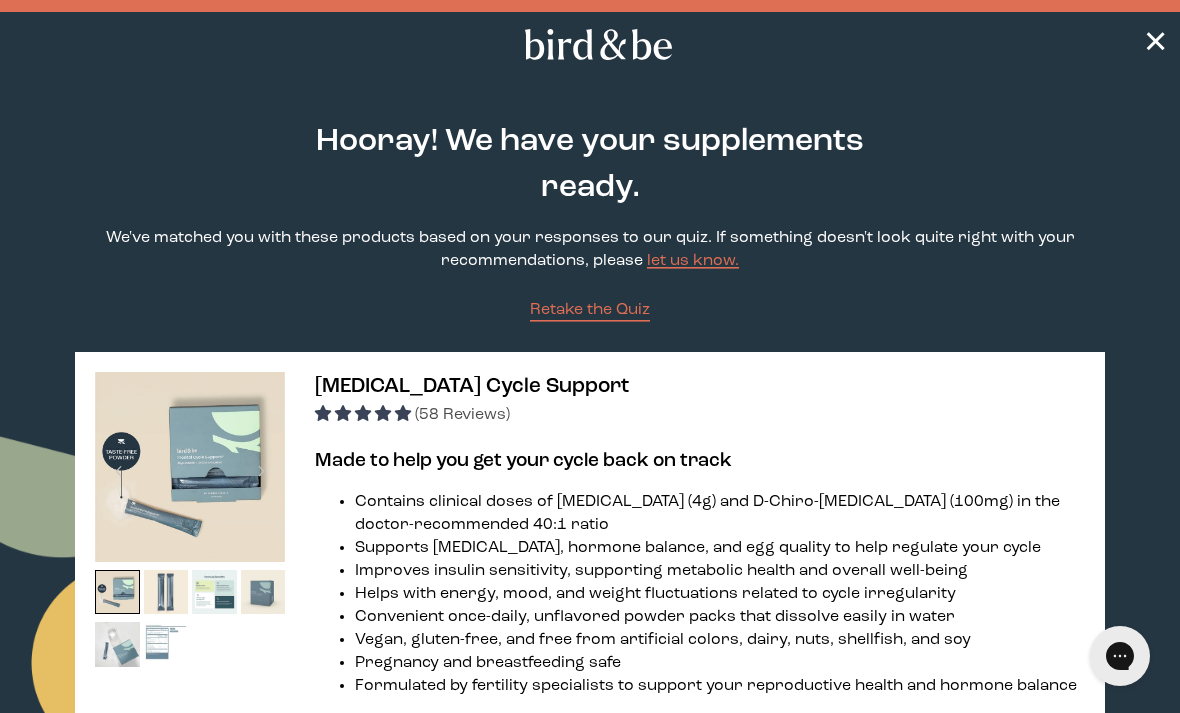 click 